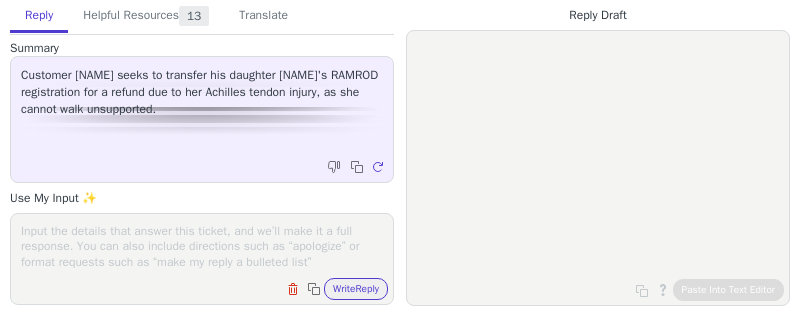 scroll, scrollTop: 0, scrollLeft: 0, axis: both 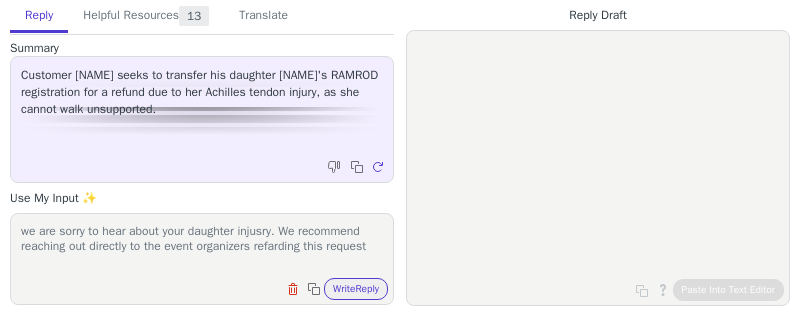 paste on "([EMAIL])" 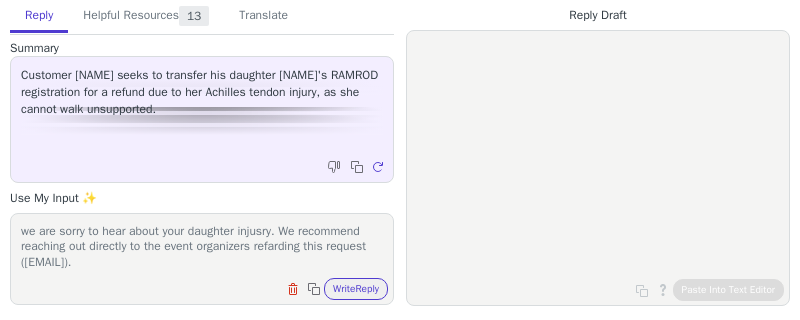 scroll, scrollTop: 16, scrollLeft: 0, axis: vertical 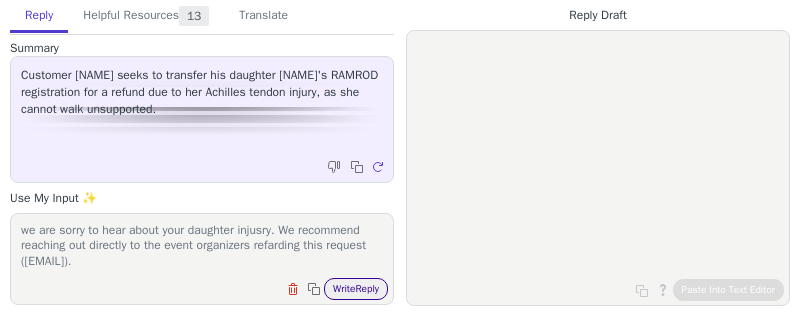 type on "we are sorry to hear about your daughter injusry. We recommend reaching out directly to the event organizers refarding this request ([EMAIL])." 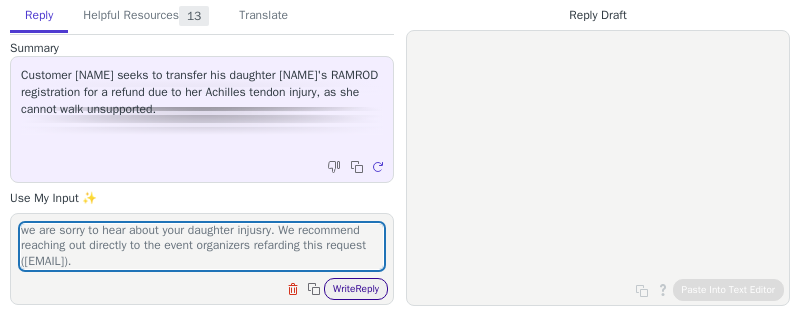 click on "Write  Reply" at bounding box center [356, 289] 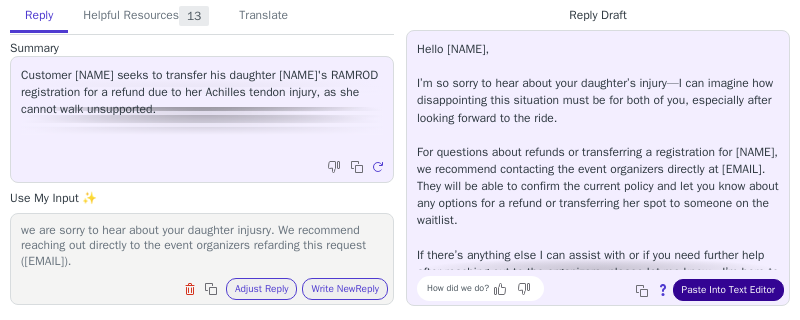 click on "Paste Into Text Editor" at bounding box center [728, 290] 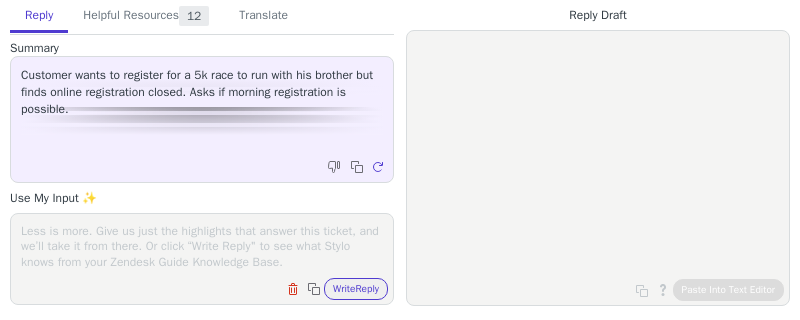 scroll, scrollTop: 0, scrollLeft: 0, axis: both 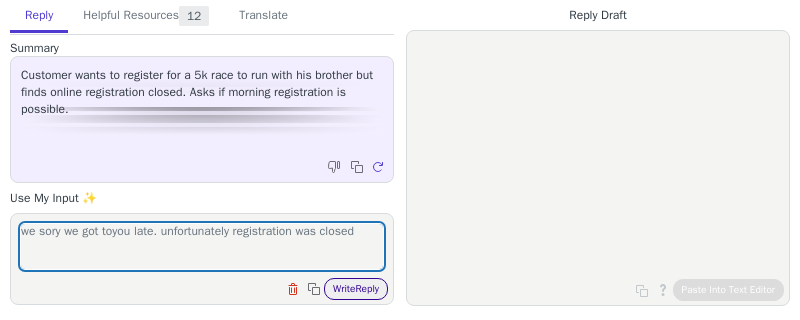 click on "Write  Reply" at bounding box center [356, 289] 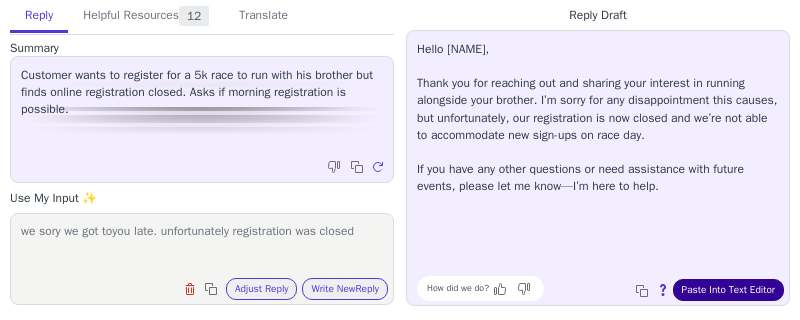 click on "Paste Into Text Editor" at bounding box center [728, 290] 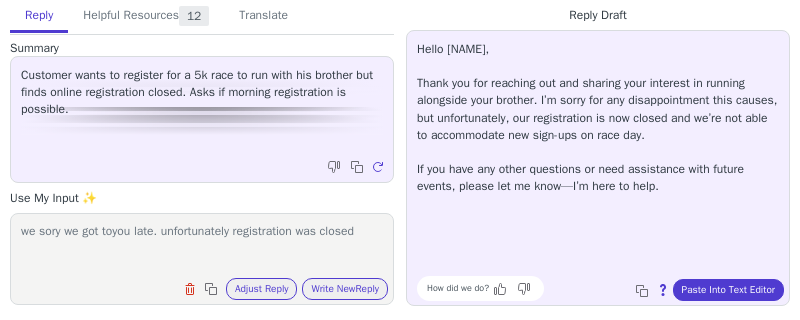 click on "we sory we got toyou late. unfortunately registration was closed" at bounding box center [202, 246] 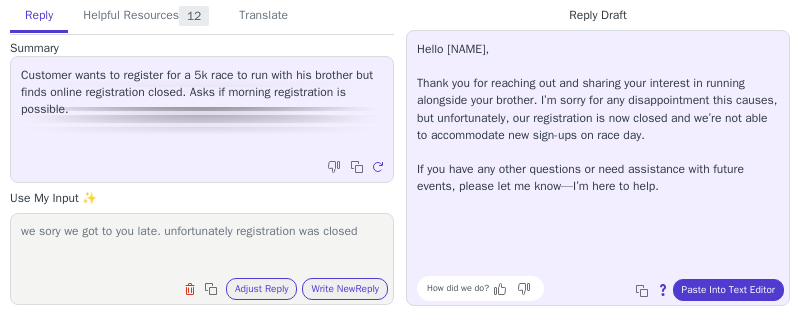 click on "we sory we got to you late. unfortunately registration was closed" at bounding box center (202, 246) 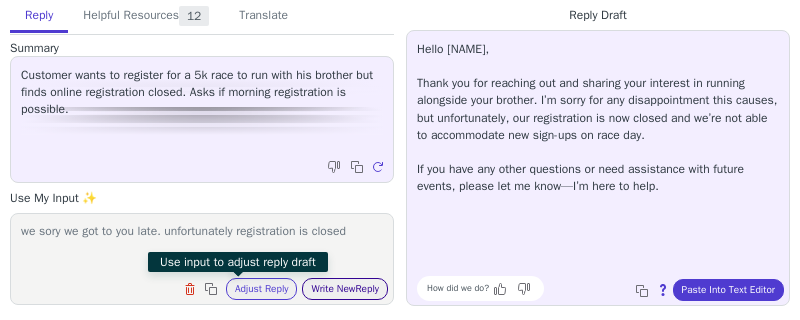 type on "we sory we got to you late. unfortunately registration is closed" 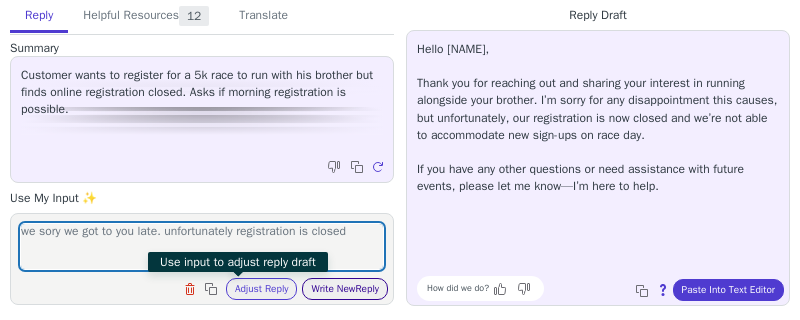 click on "Write New  Reply" at bounding box center (345, 289) 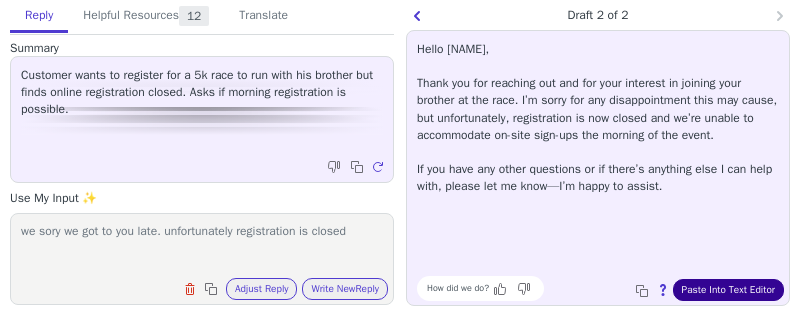 click on "Paste Into Text Editor" at bounding box center (728, 290) 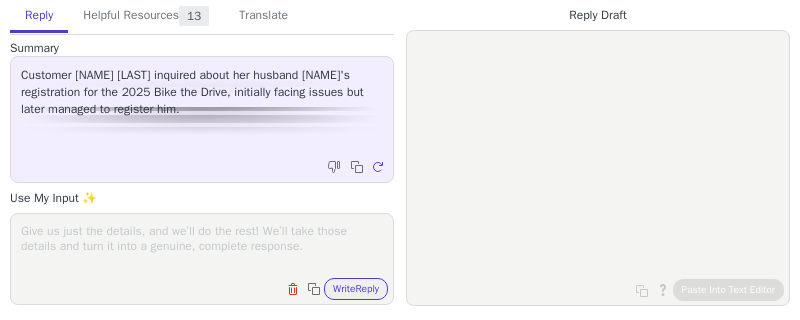 scroll, scrollTop: 0, scrollLeft: 0, axis: both 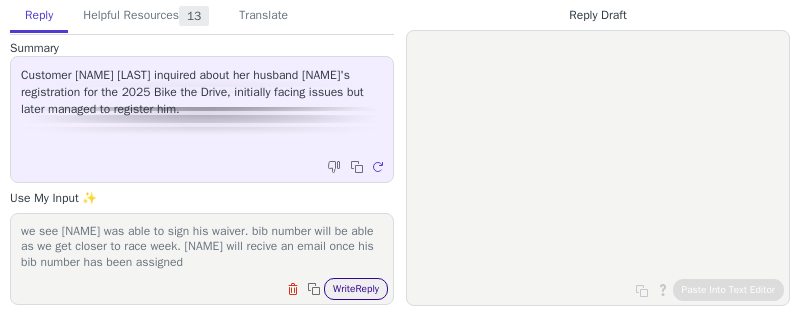 type on "we see [NAME] was able to sign his waiver. bib number will be able as we get closer to race week. [NAME] will recive an email once his bib number has been assigned" 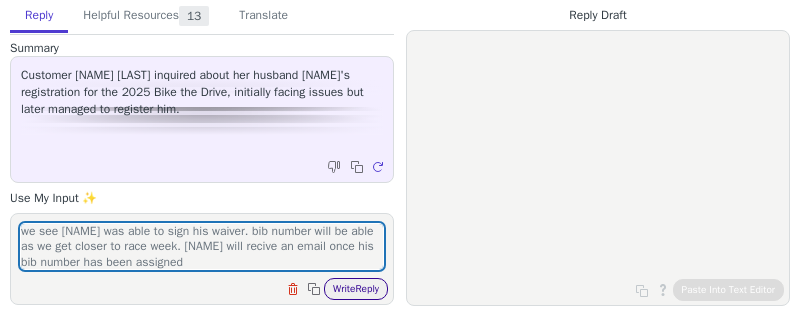 click on "Write  Reply" at bounding box center (356, 289) 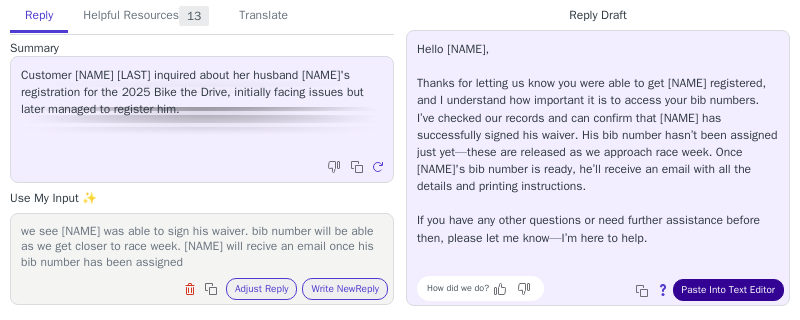 click on "Paste Into Text Editor" at bounding box center [728, 290] 